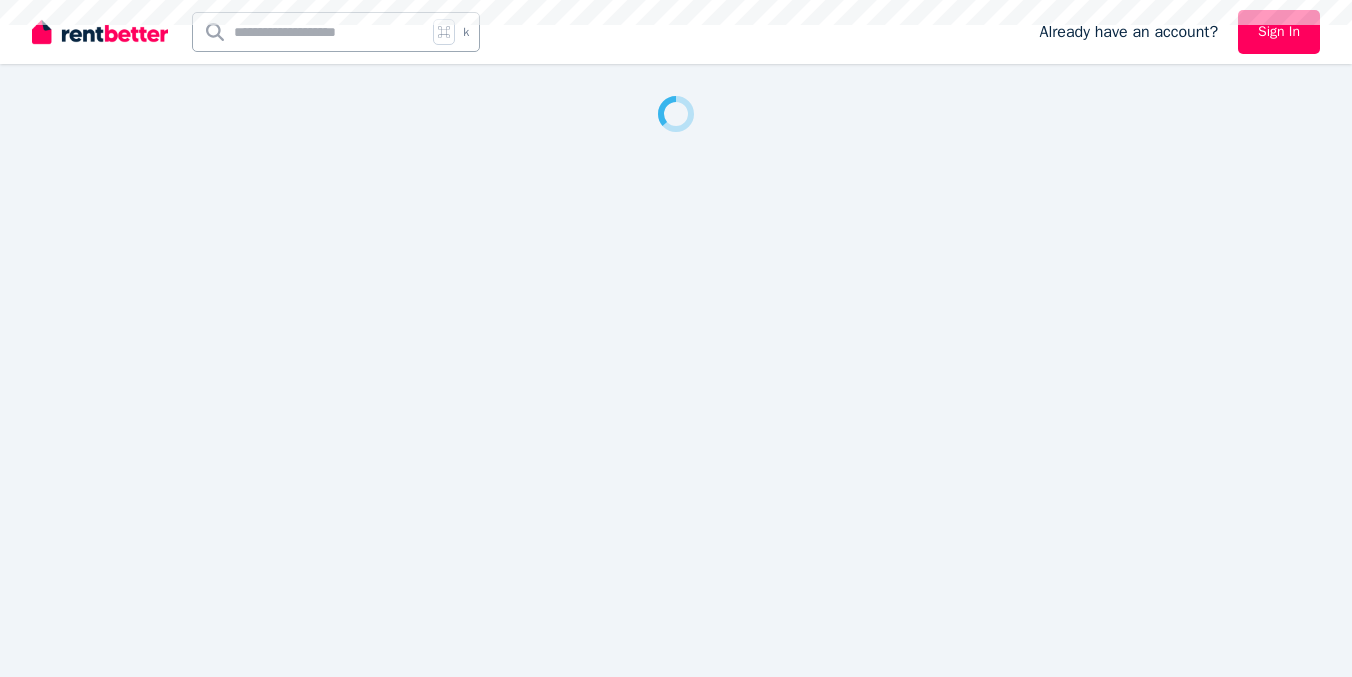 scroll, scrollTop: 0, scrollLeft: 0, axis: both 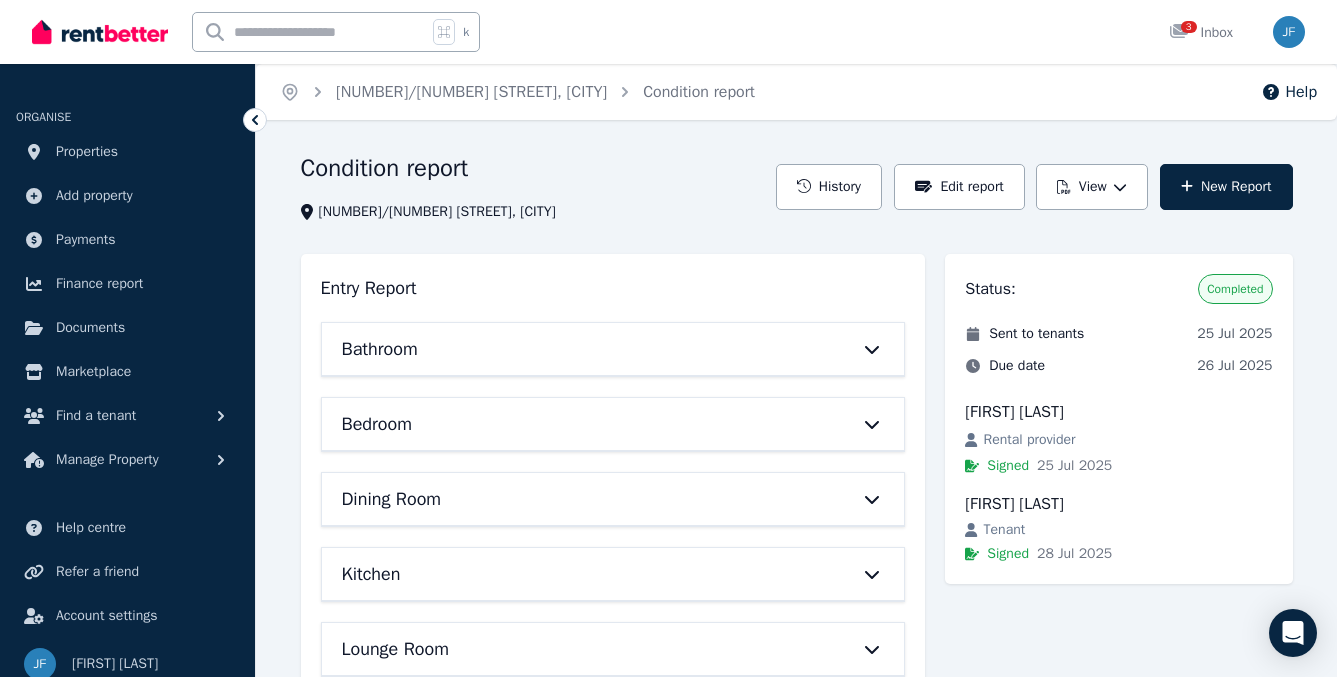 click on "Condition report" at bounding box center (532, 171) 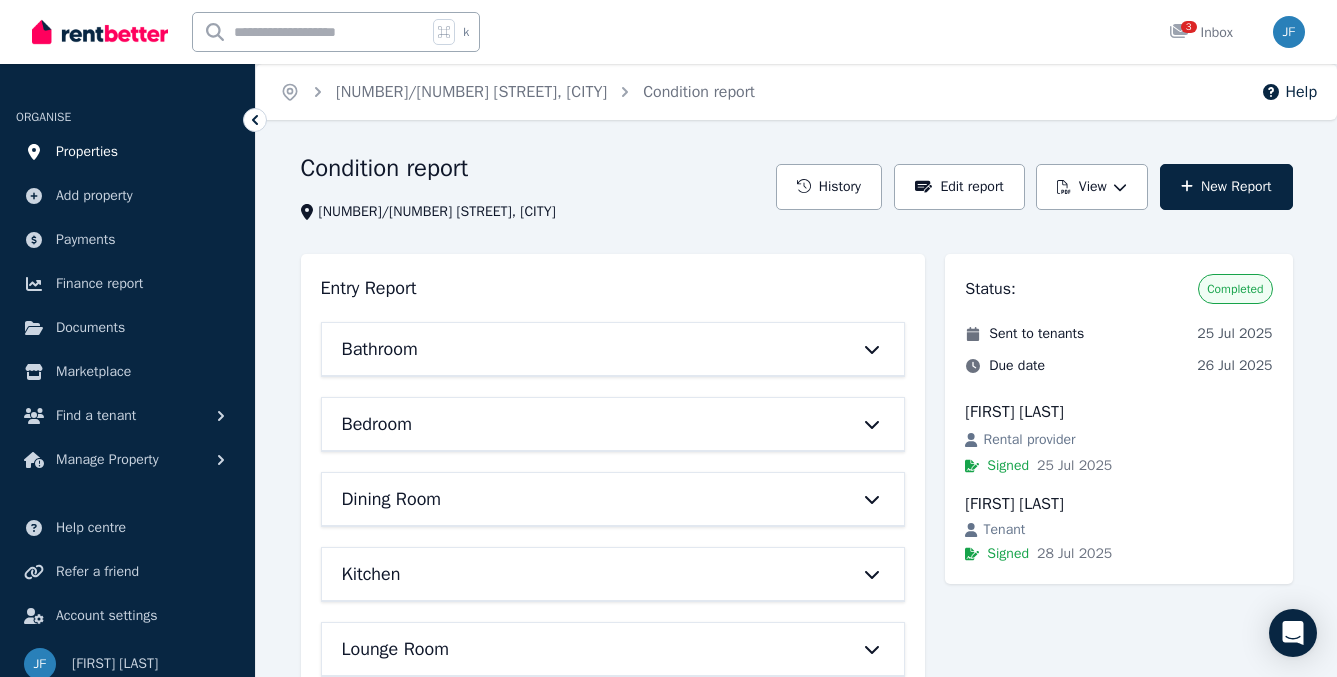 click on "Properties" at bounding box center (87, 152) 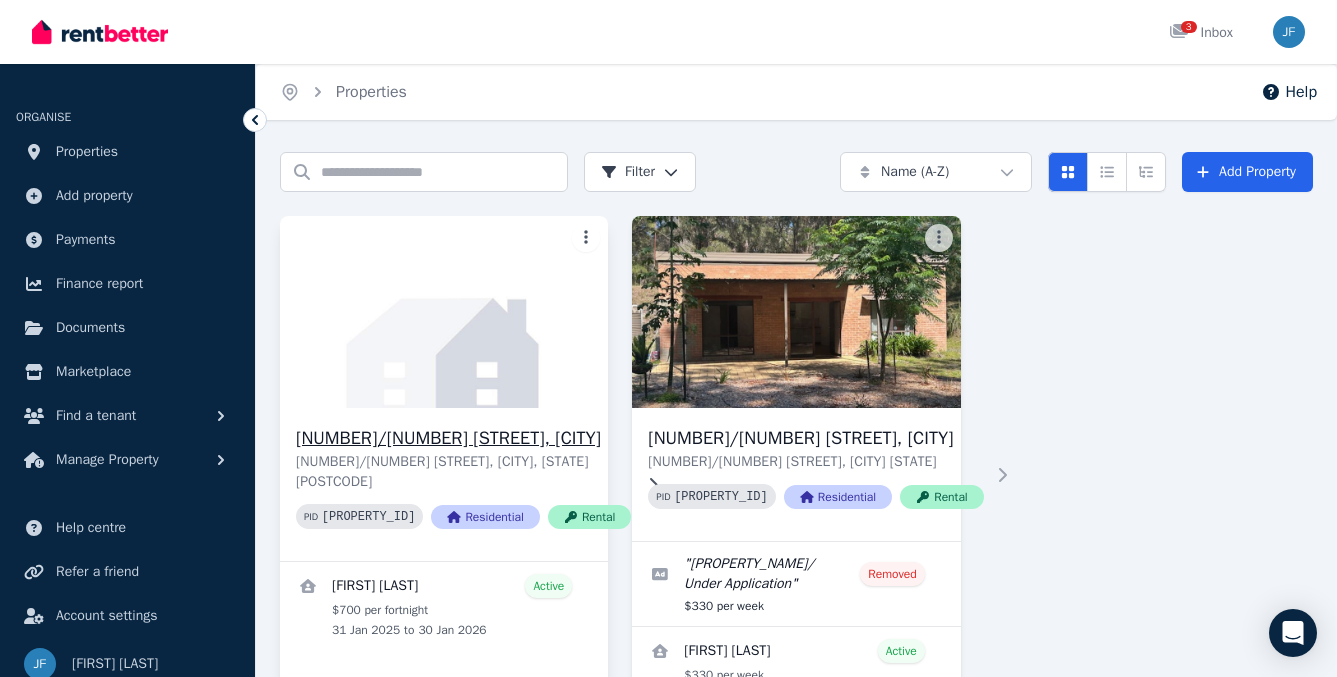 click at bounding box center [444, 312] 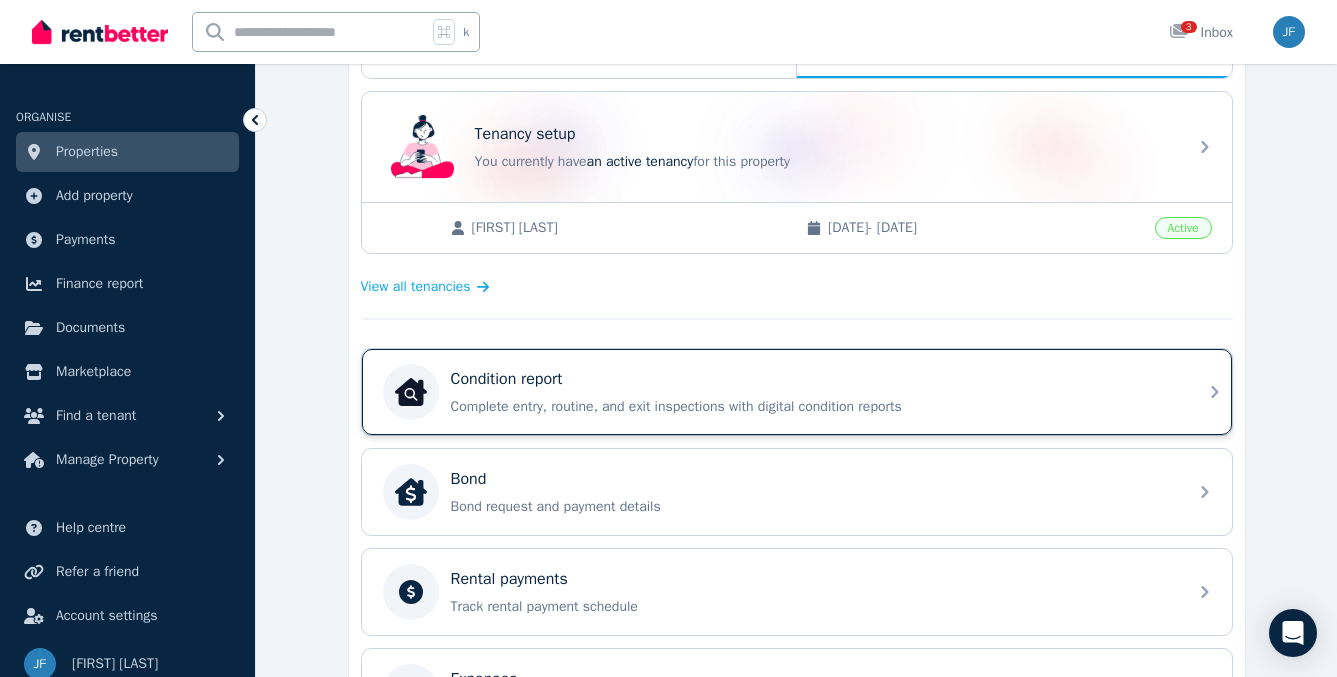 scroll, scrollTop: 391, scrollLeft: 0, axis: vertical 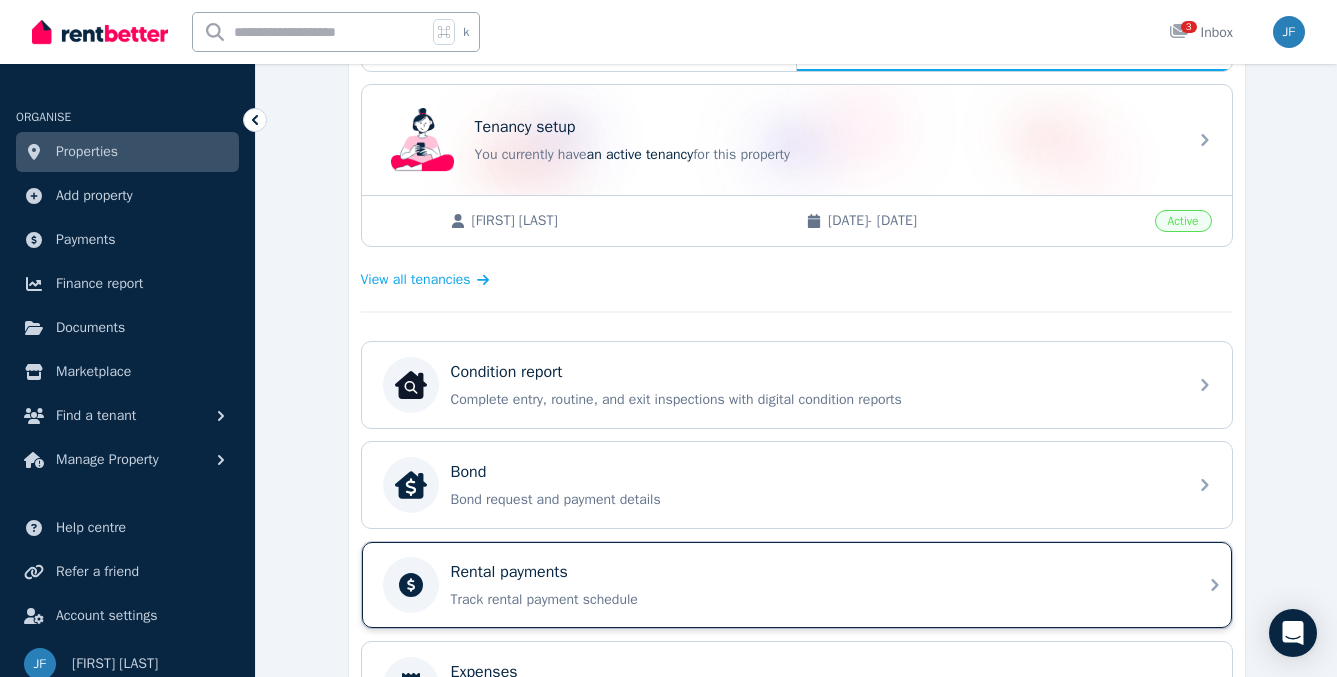 click on "Track rental payment schedule" at bounding box center [813, 600] 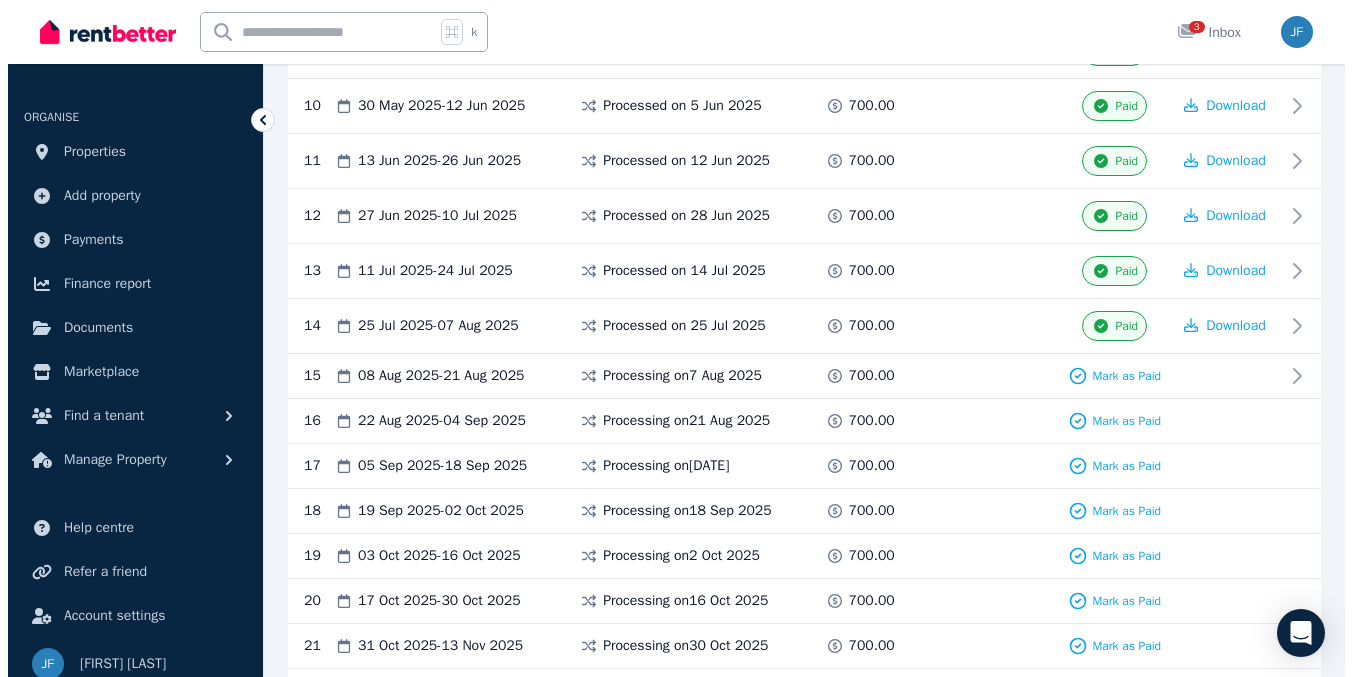 scroll, scrollTop: 1123, scrollLeft: 0, axis: vertical 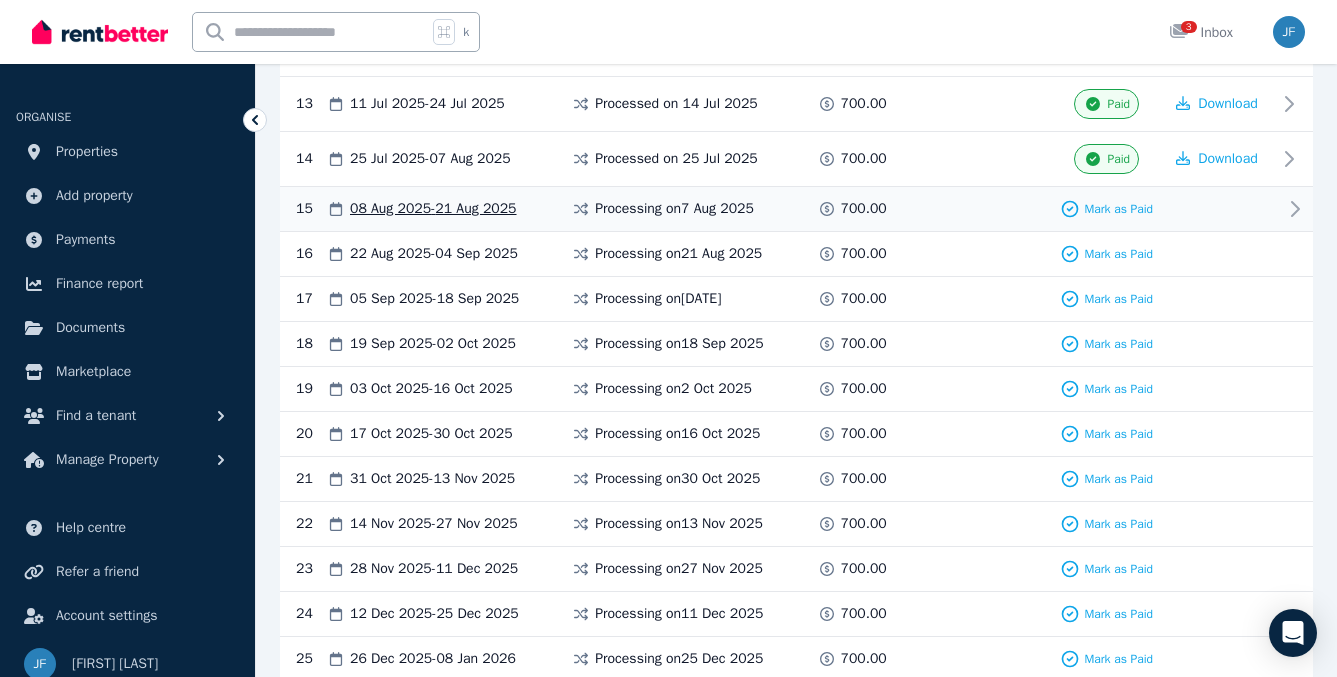 click on "Processing on  [DATE]" at bounding box center (674, 209) 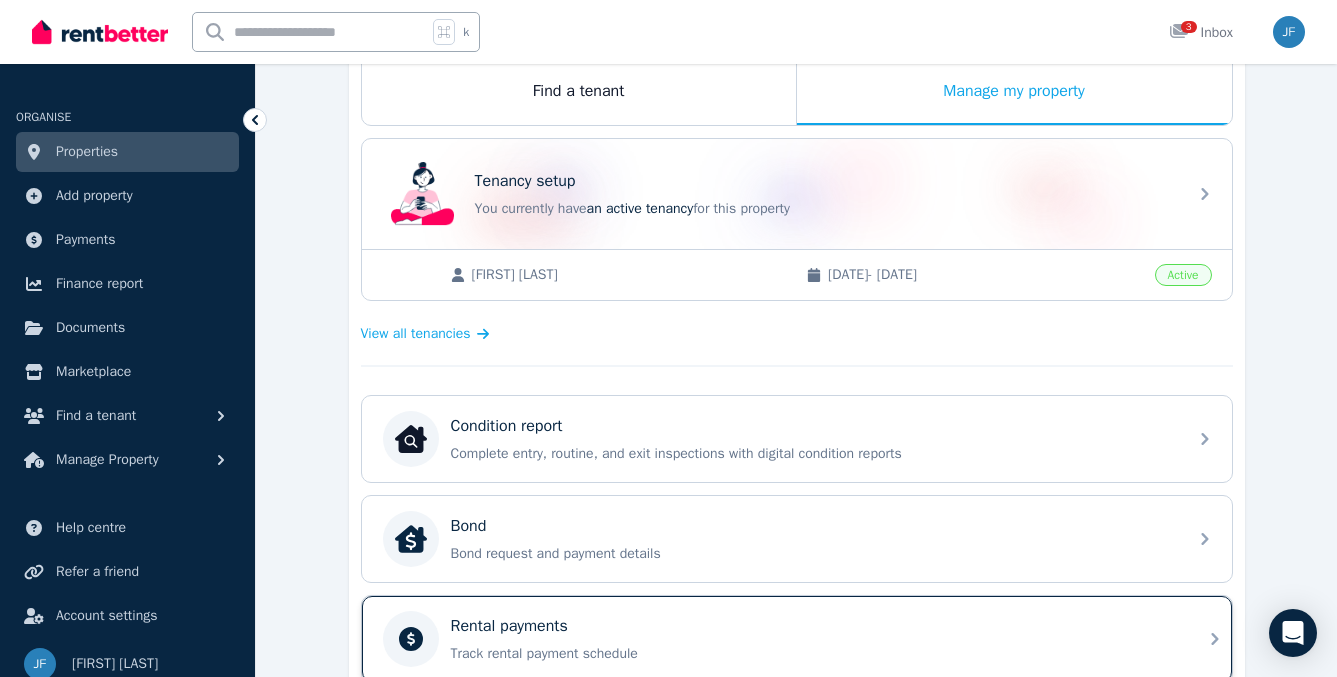 scroll, scrollTop: 341, scrollLeft: 0, axis: vertical 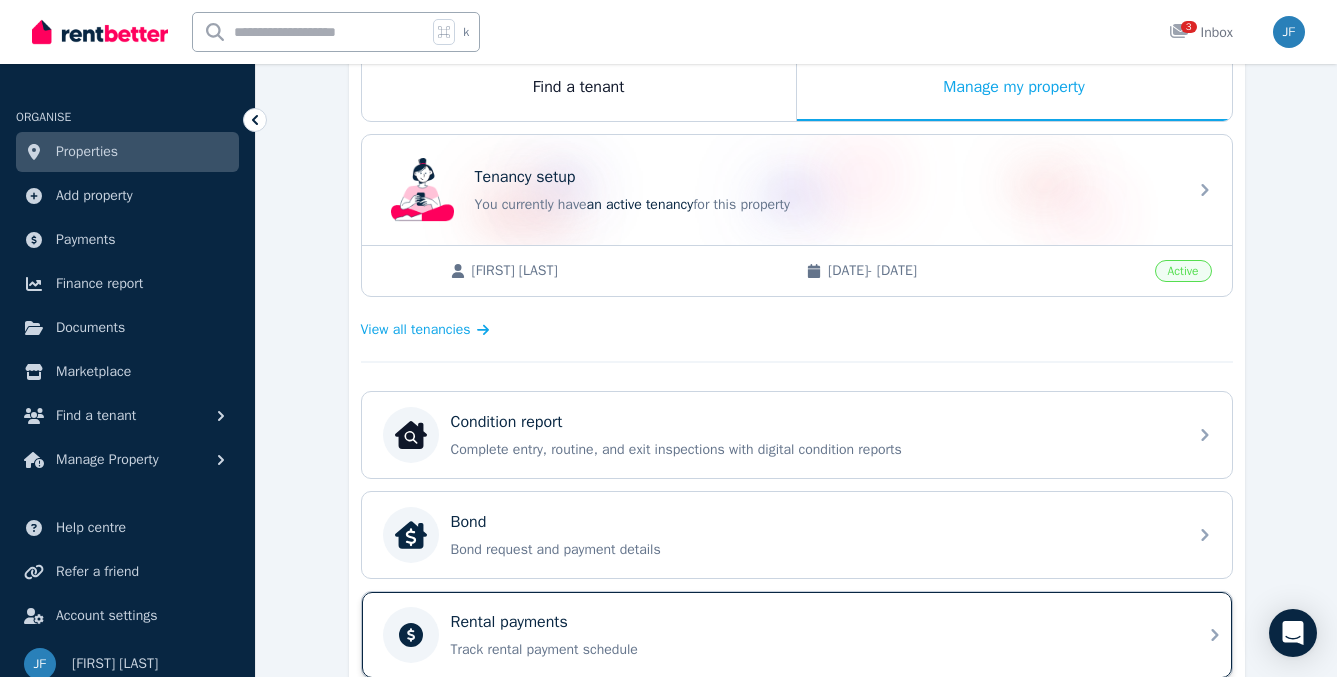 click on "Rental payments" at bounding box center [509, 622] 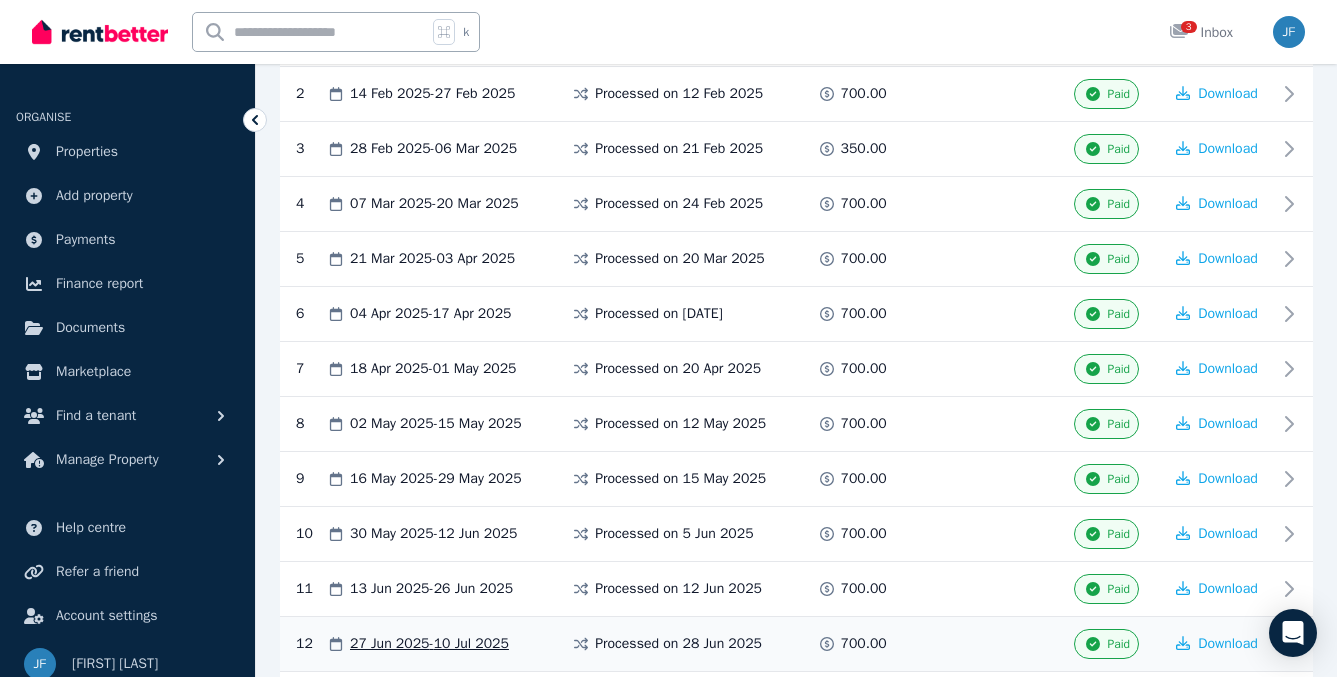 scroll, scrollTop: 718, scrollLeft: 0, axis: vertical 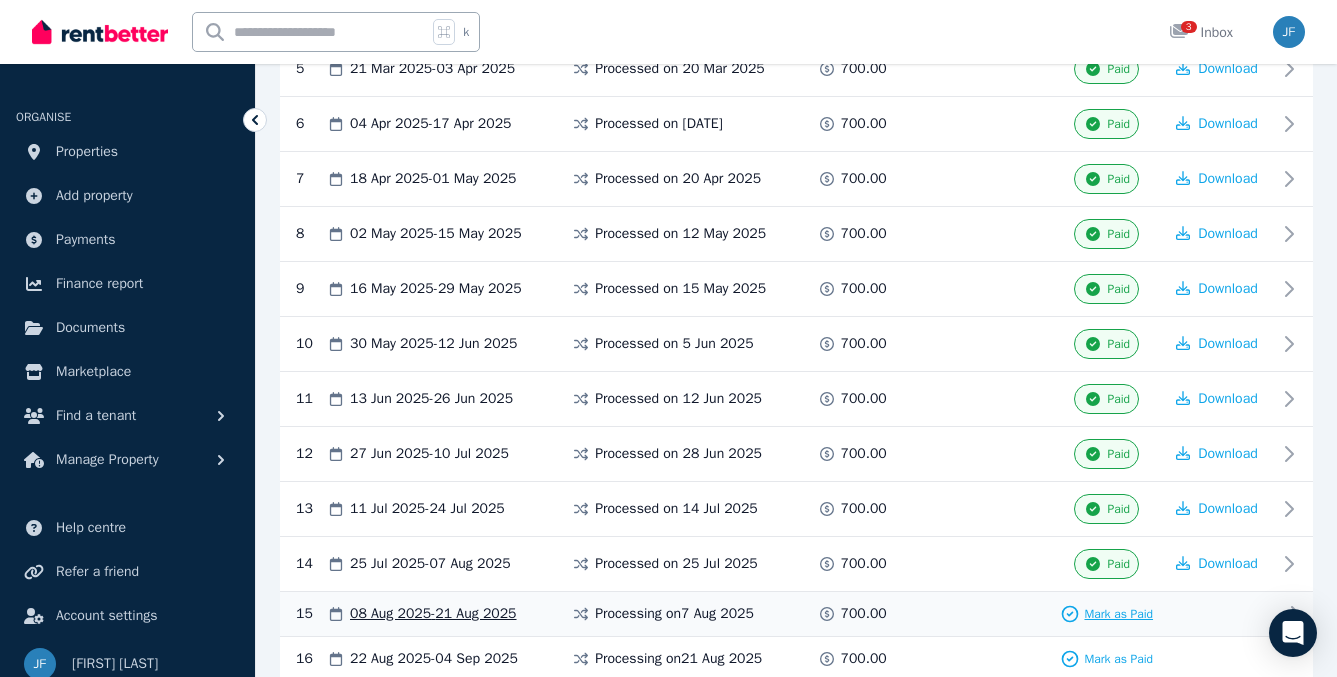 click on "Mark as Paid" at bounding box center [1118, 614] 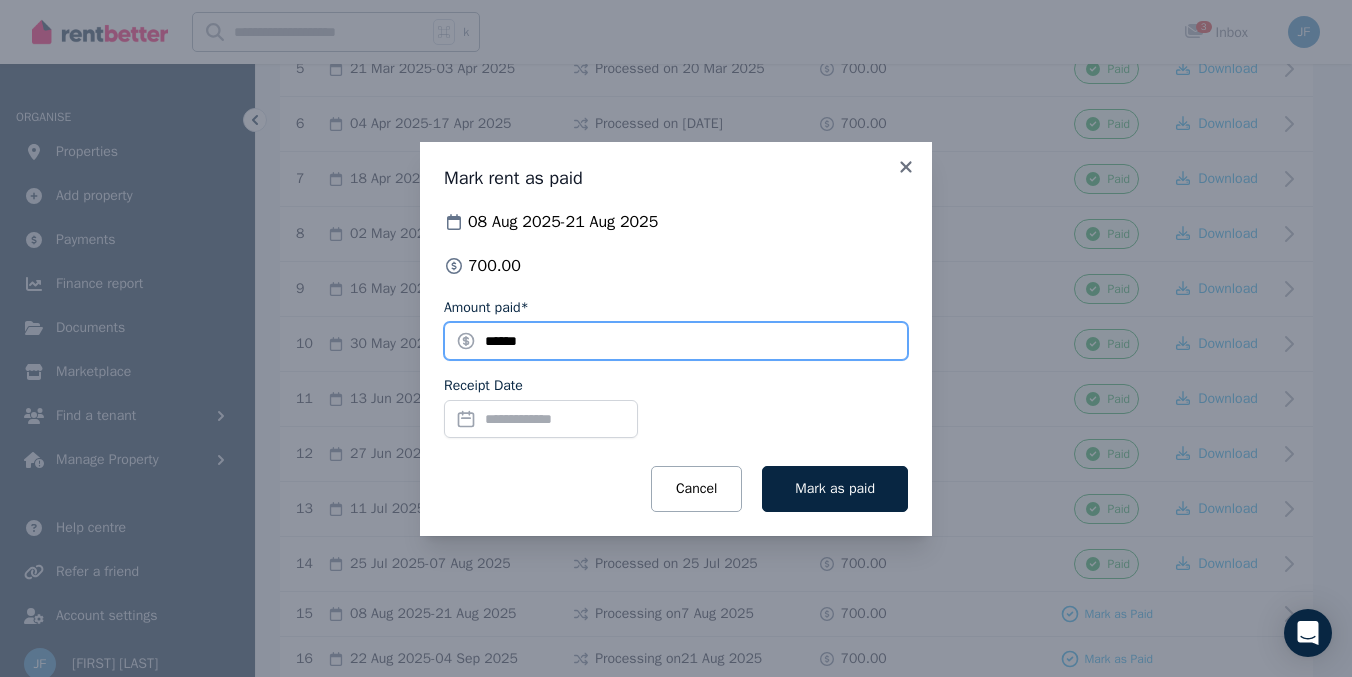 drag, startPoint x: 485, startPoint y: 340, endPoint x: 549, endPoint y: 337, distance: 64.070274 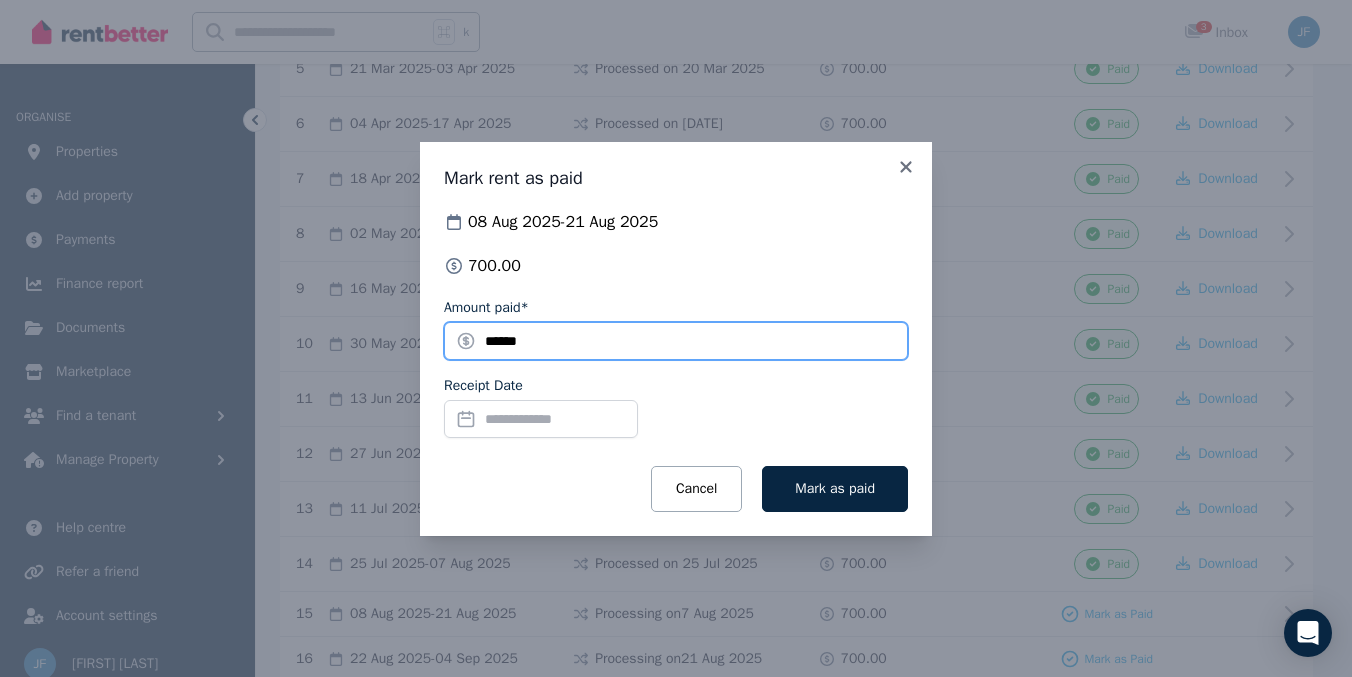 click on "******" at bounding box center [676, 341] 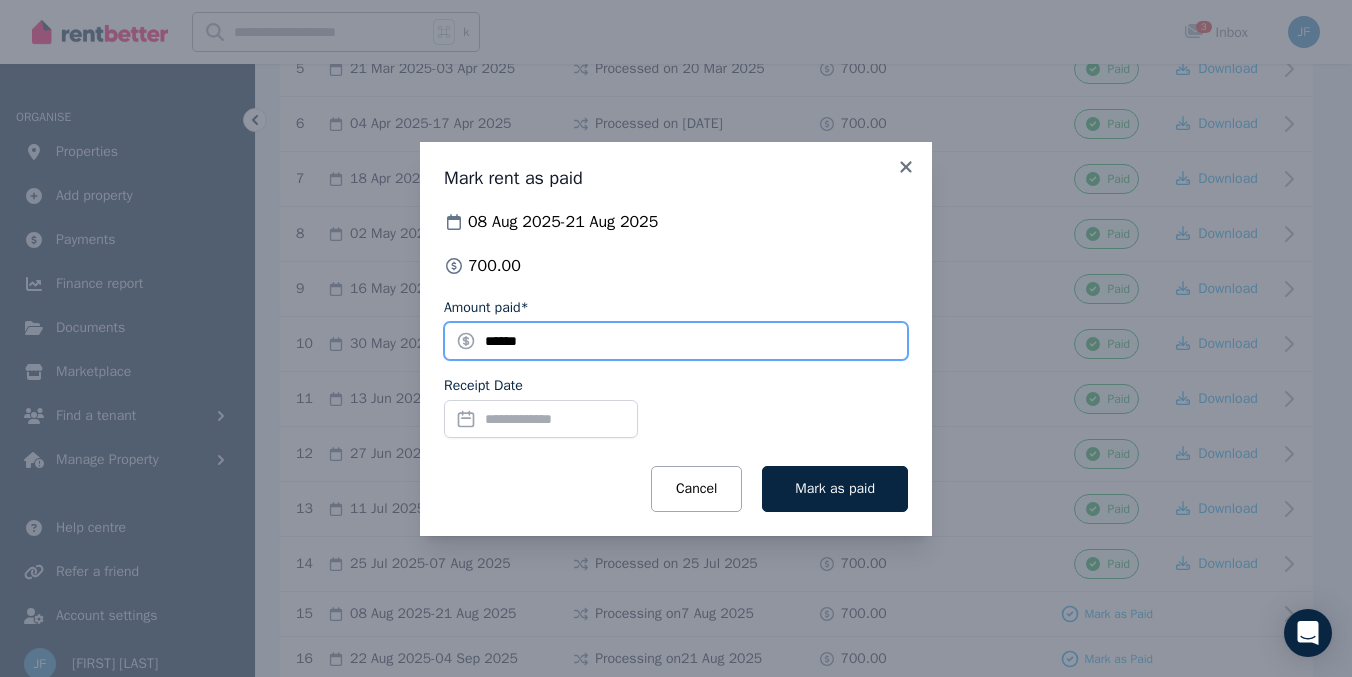 type on "******" 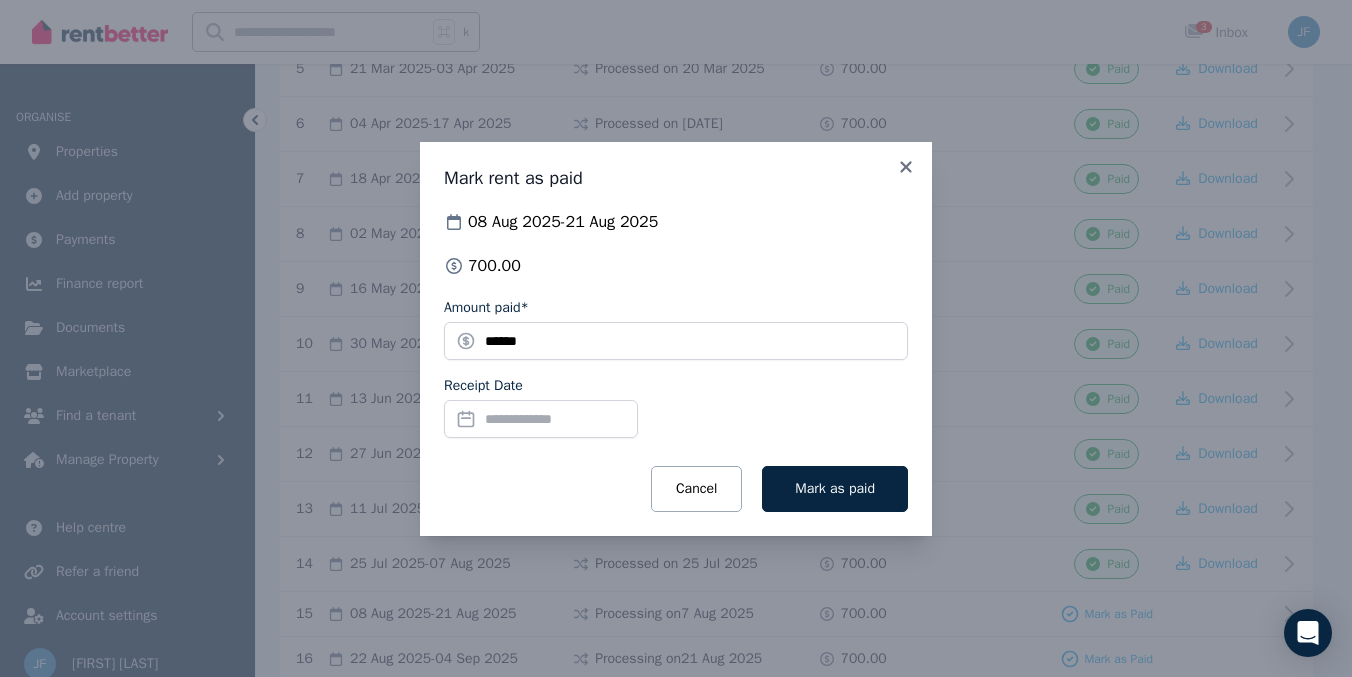 click on "Receipt Date" at bounding box center [541, 419] 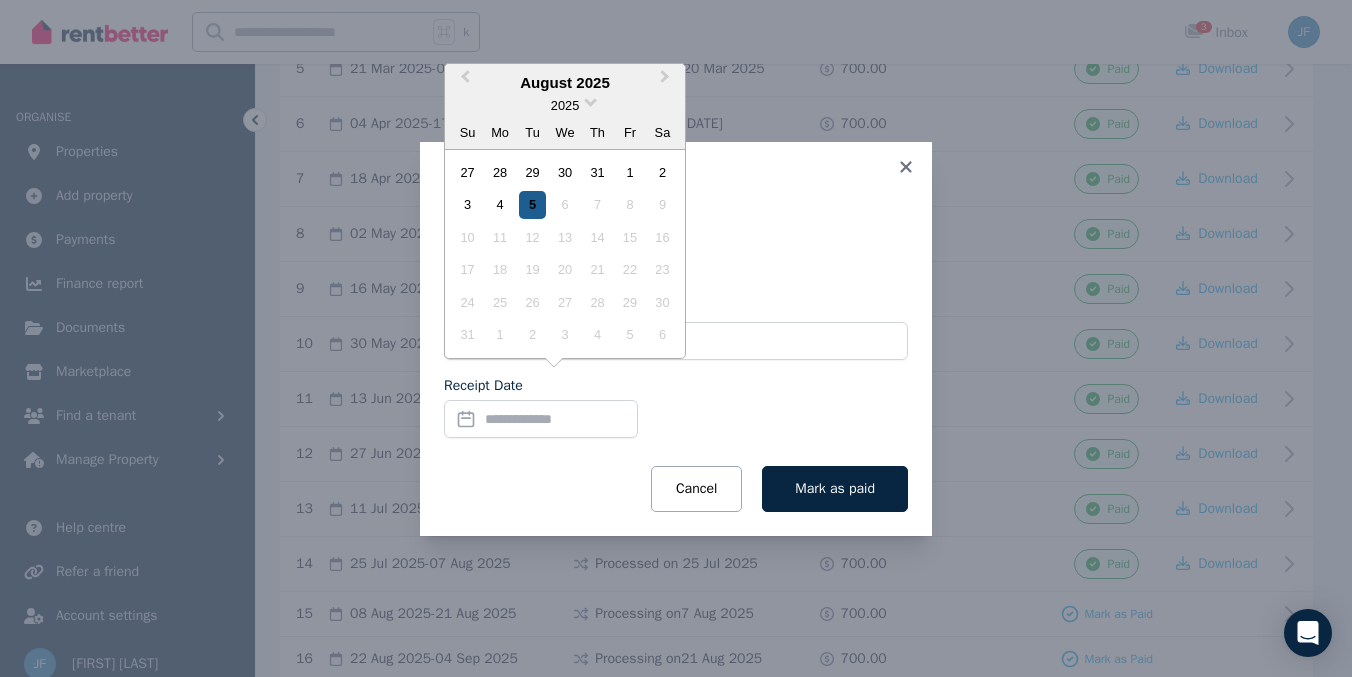 click on "5" at bounding box center (532, 204) 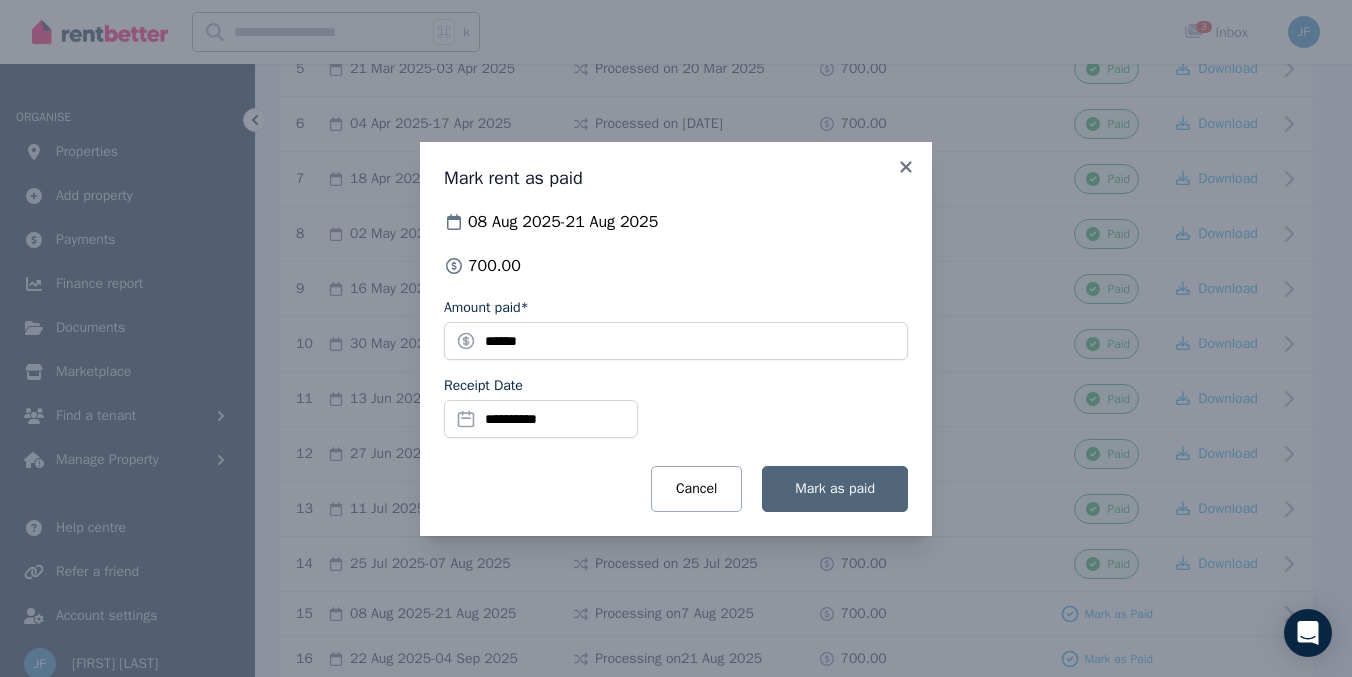 click on "Mark as paid" at bounding box center (835, 488) 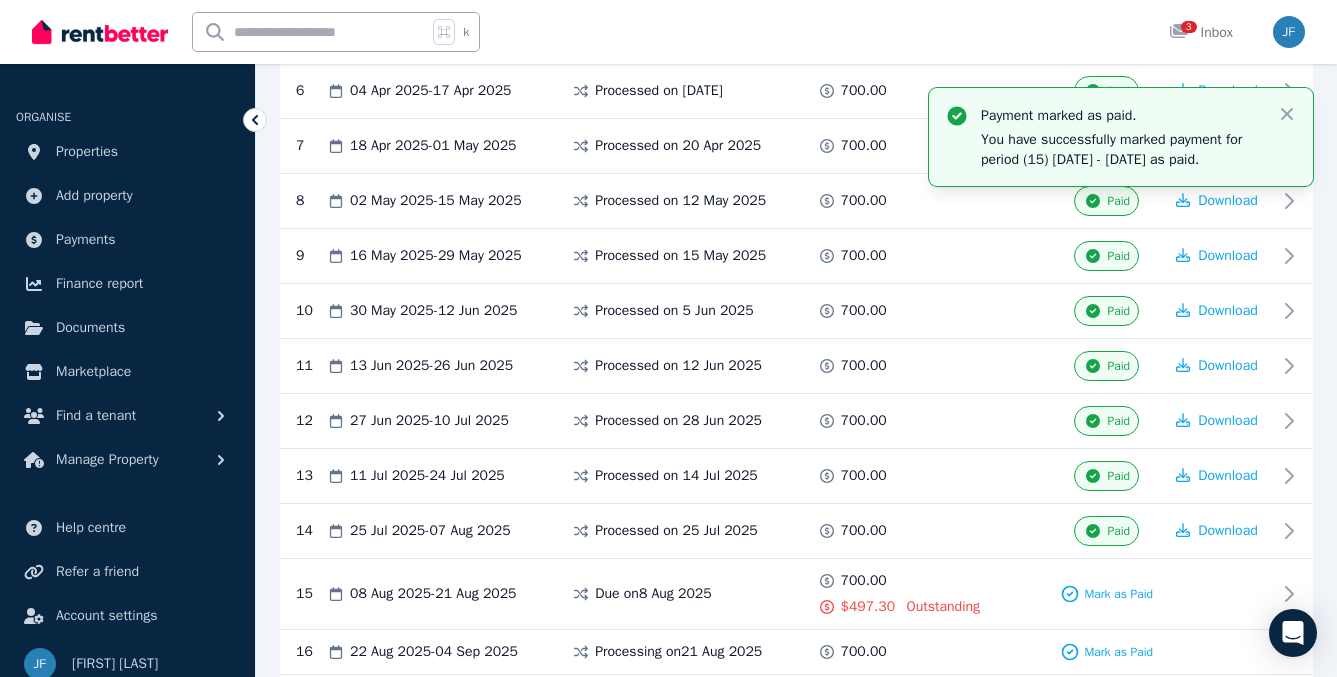click on "700.00" at bounding box center (862, 652) 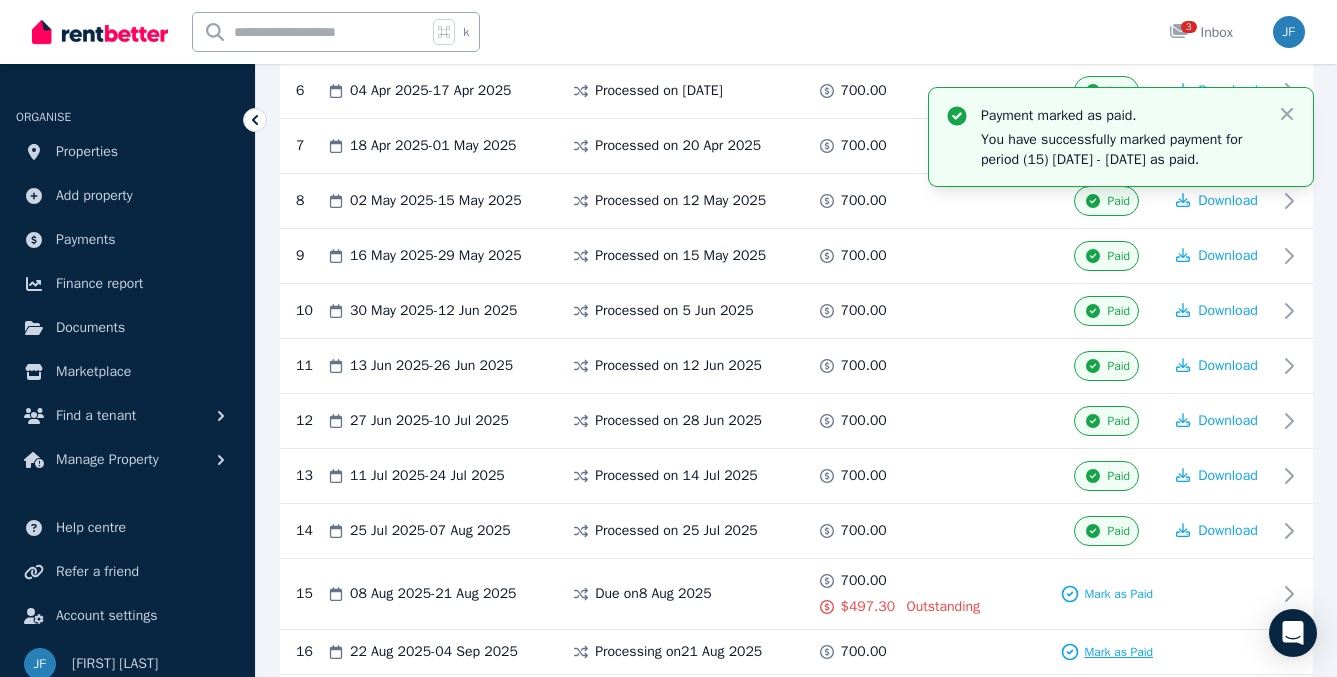 click on "Mark as Paid" at bounding box center (1118, 652) 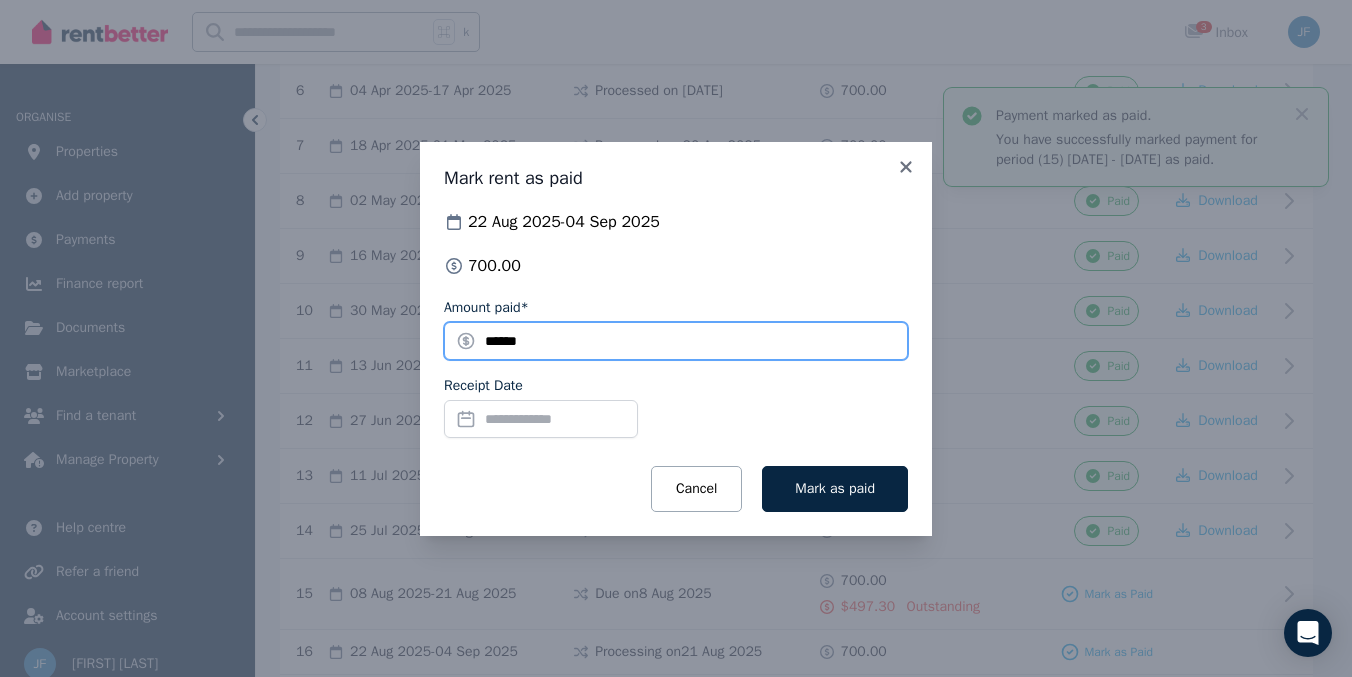 drag, startPoint x: 553, startPoint y: 334, endPoint x: 470, endPoint y: 339, distance: 83.15047 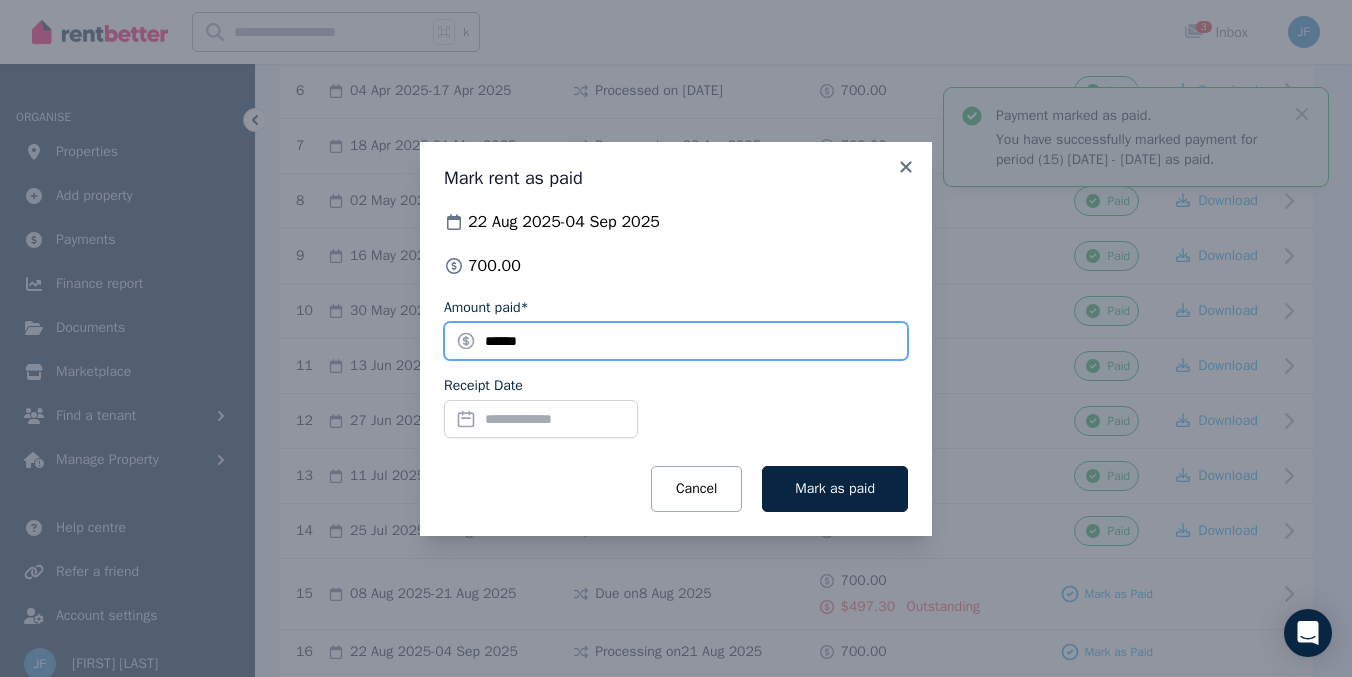 click on "******" at bounding box center [676, 341] 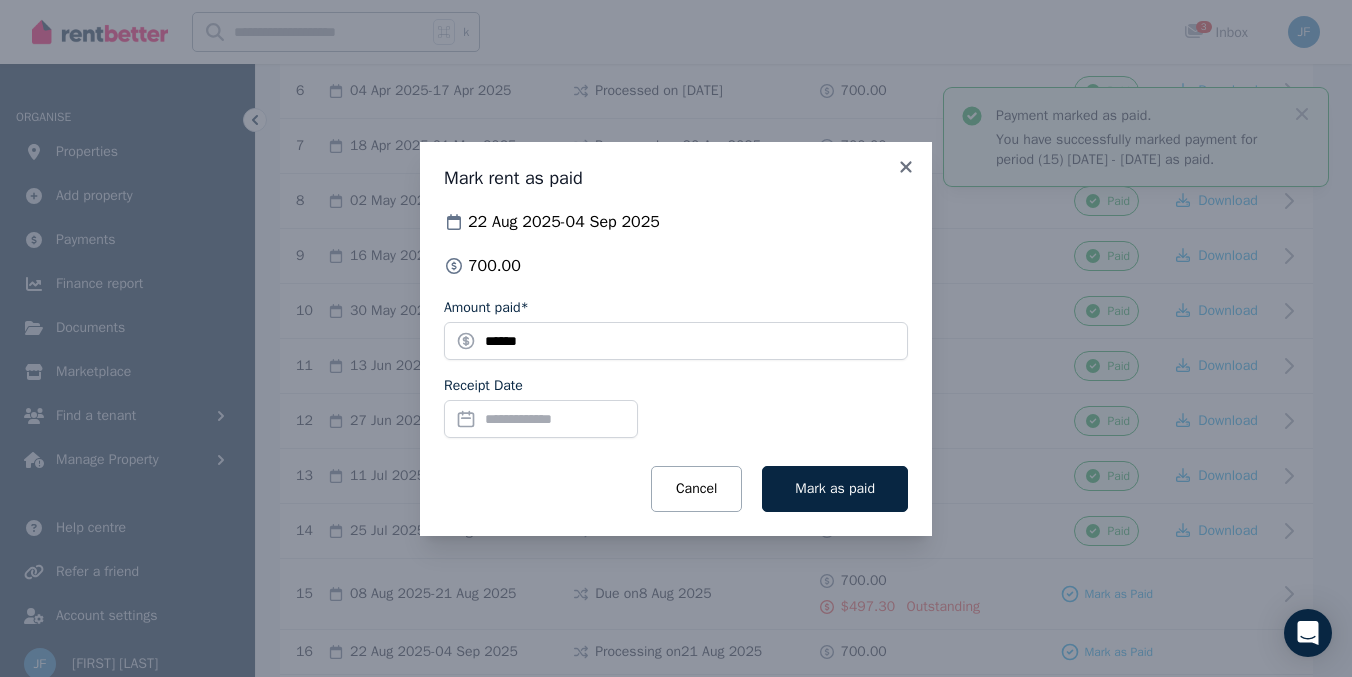 click on "Receipt Date" at bounding box center (541, 419) 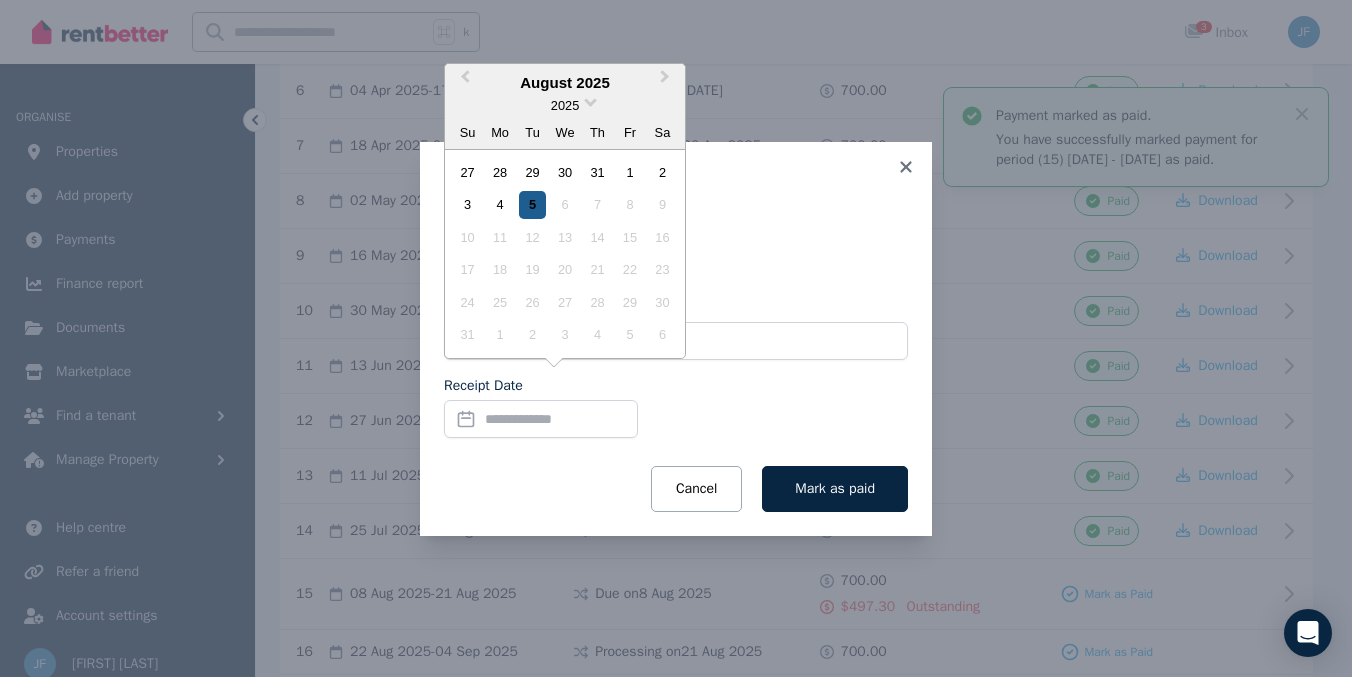 click on "5" at bounding box center [532, 204] 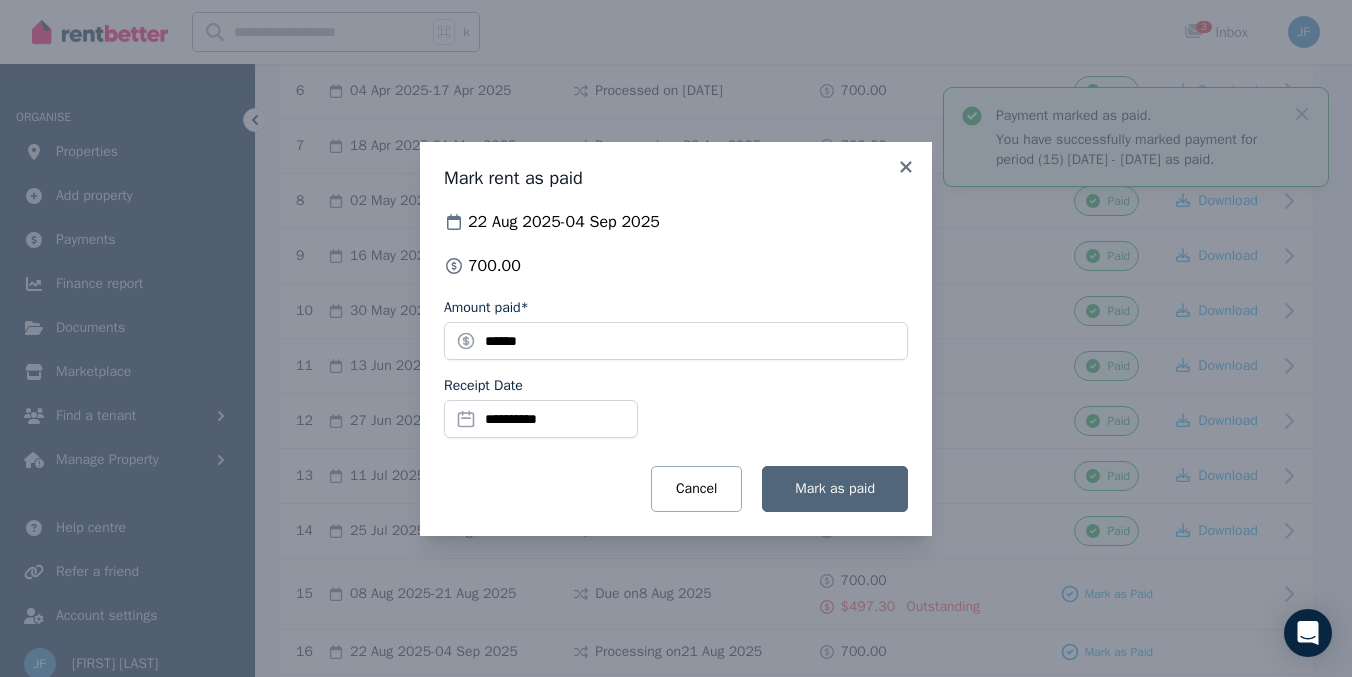 click on "Mark as paid" at bounding box center (835, 488) 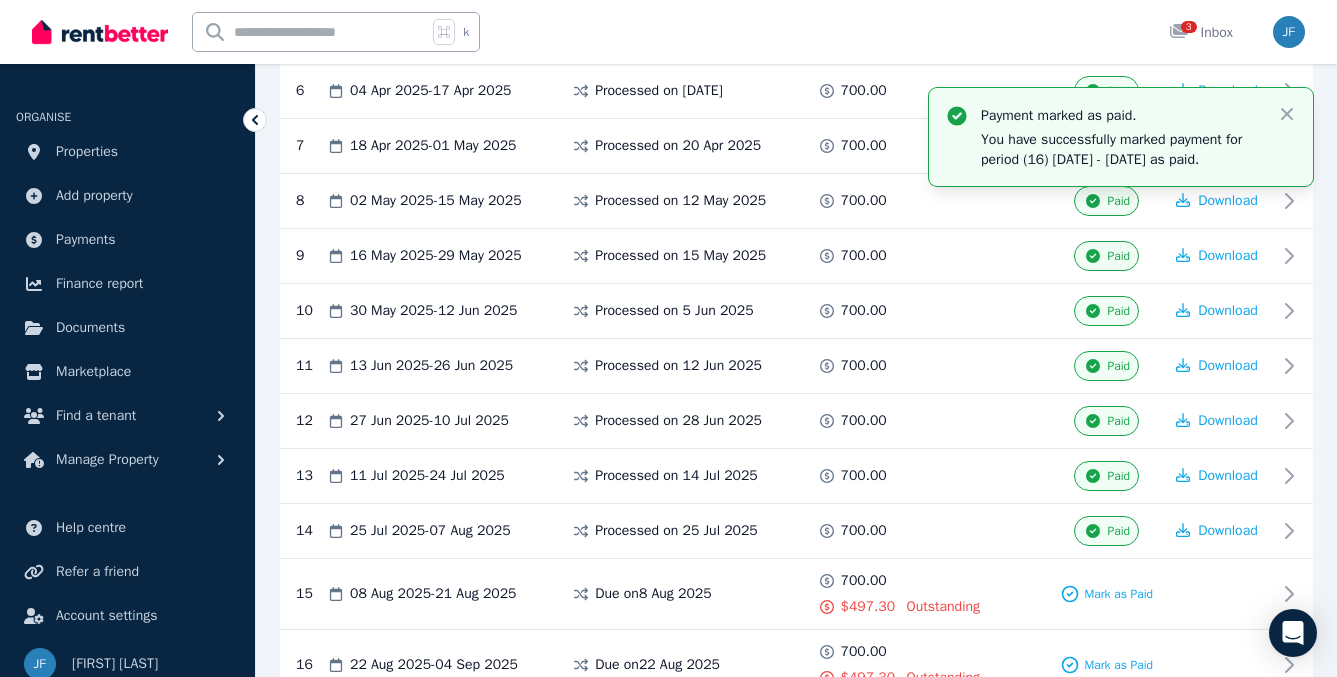 click on "**********" at bounding box center [668, -380] 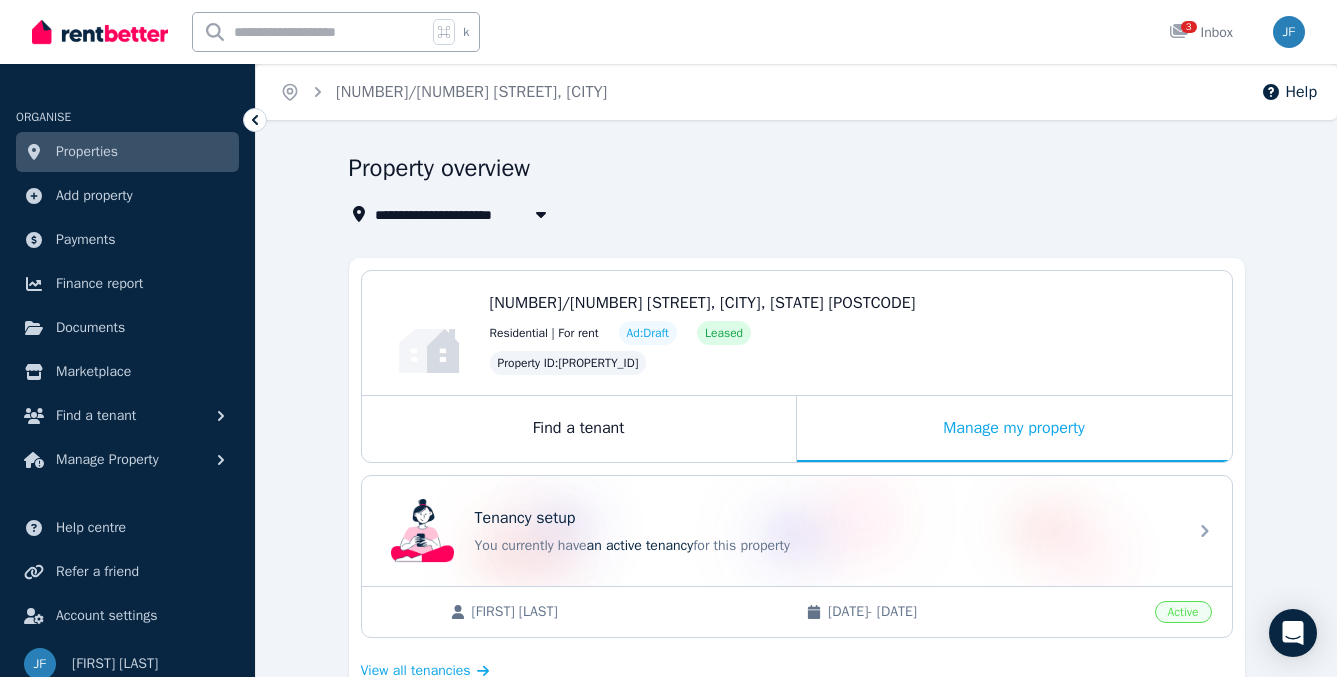 click on "Residential    | For rent" at bounding box center [544, 333] 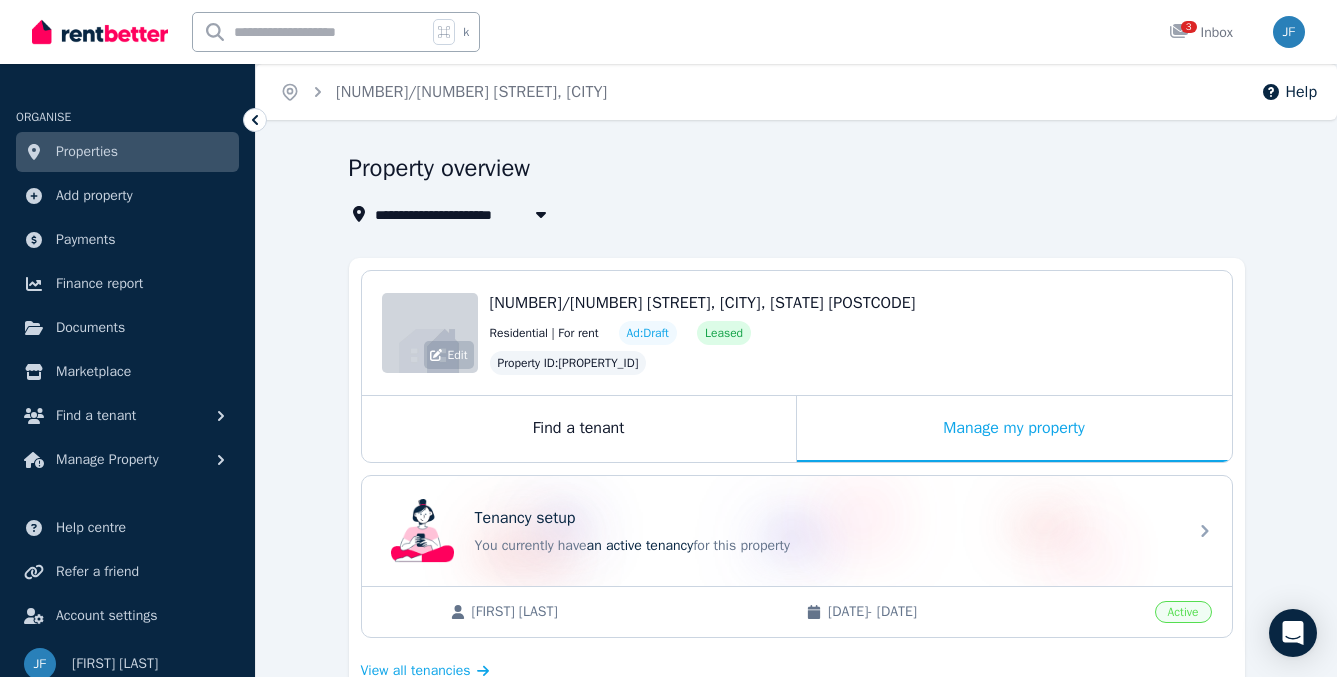 click 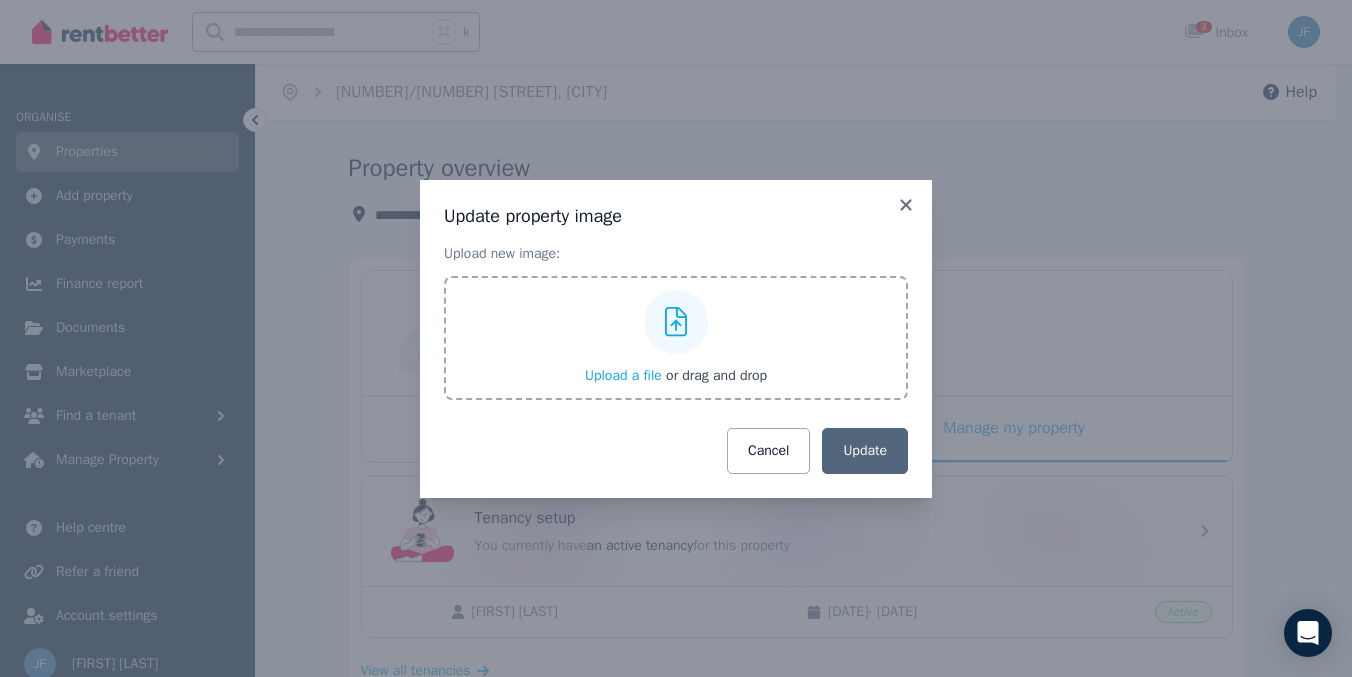 click 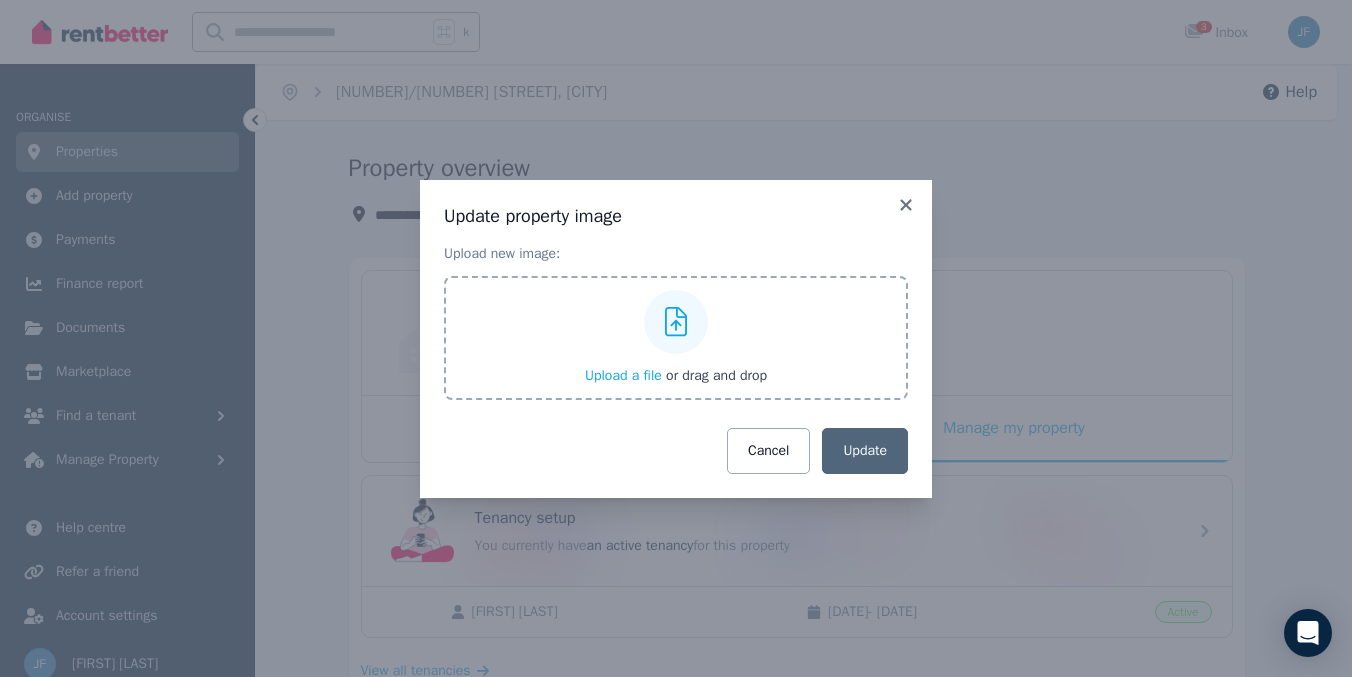 click 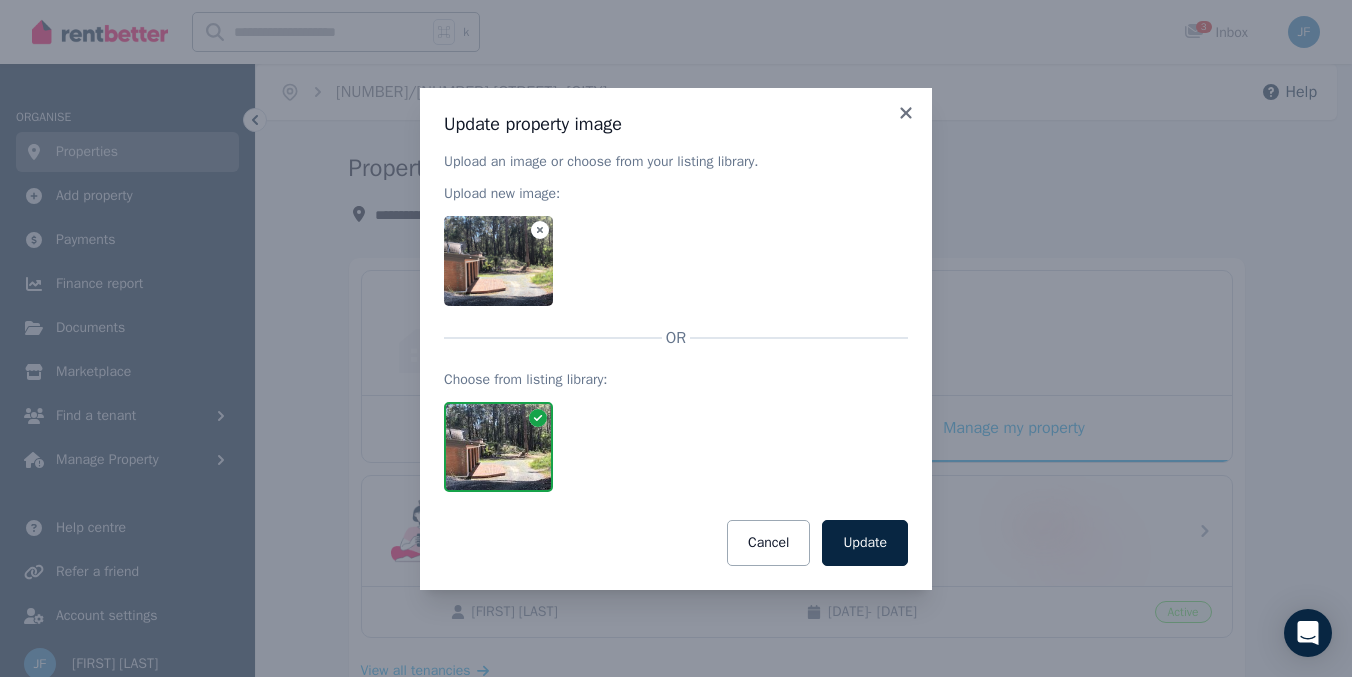 click at bounding box center [676, 447] 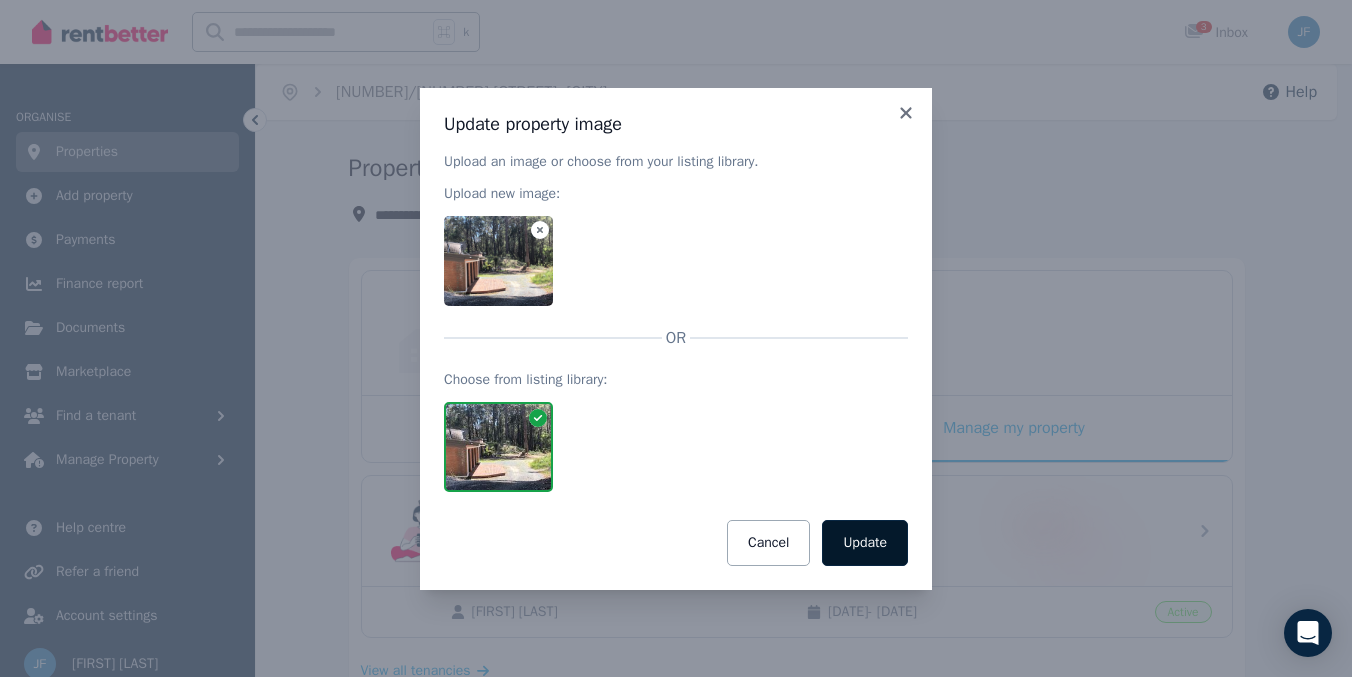 click on "Update" at bounding box center (865, 543) 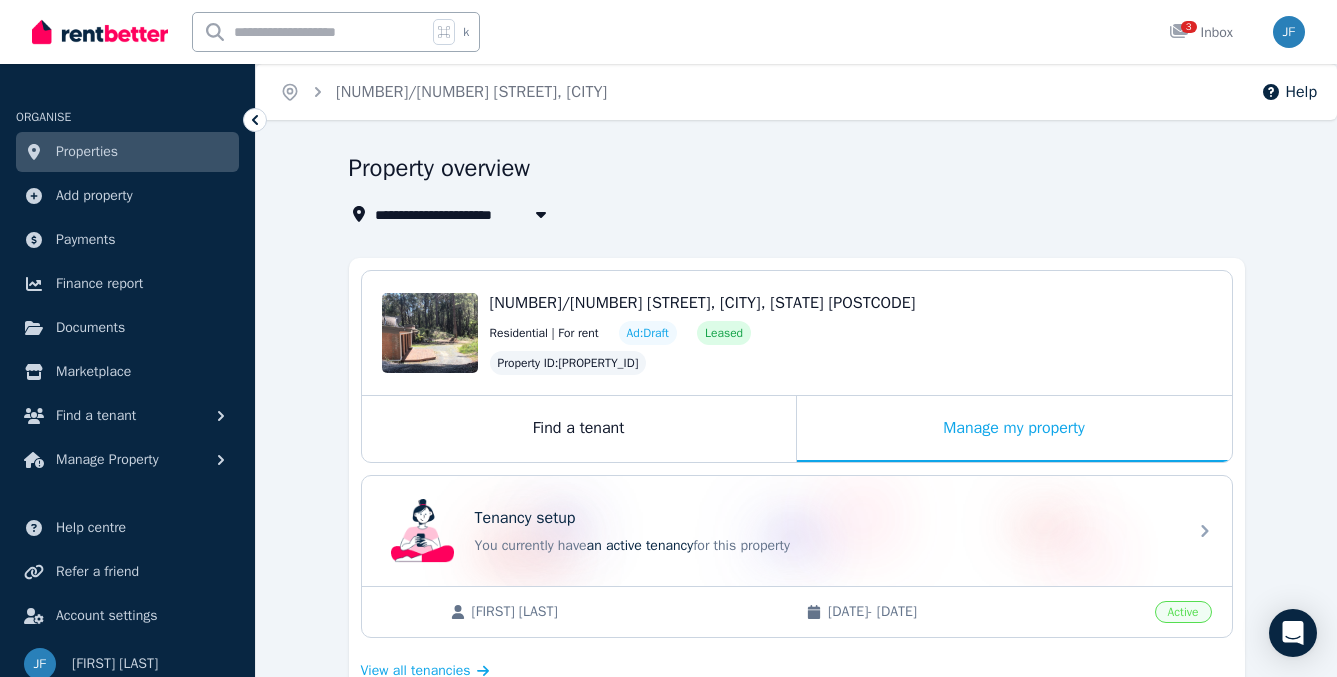 click on "**********" at bounding box center [791, 214] 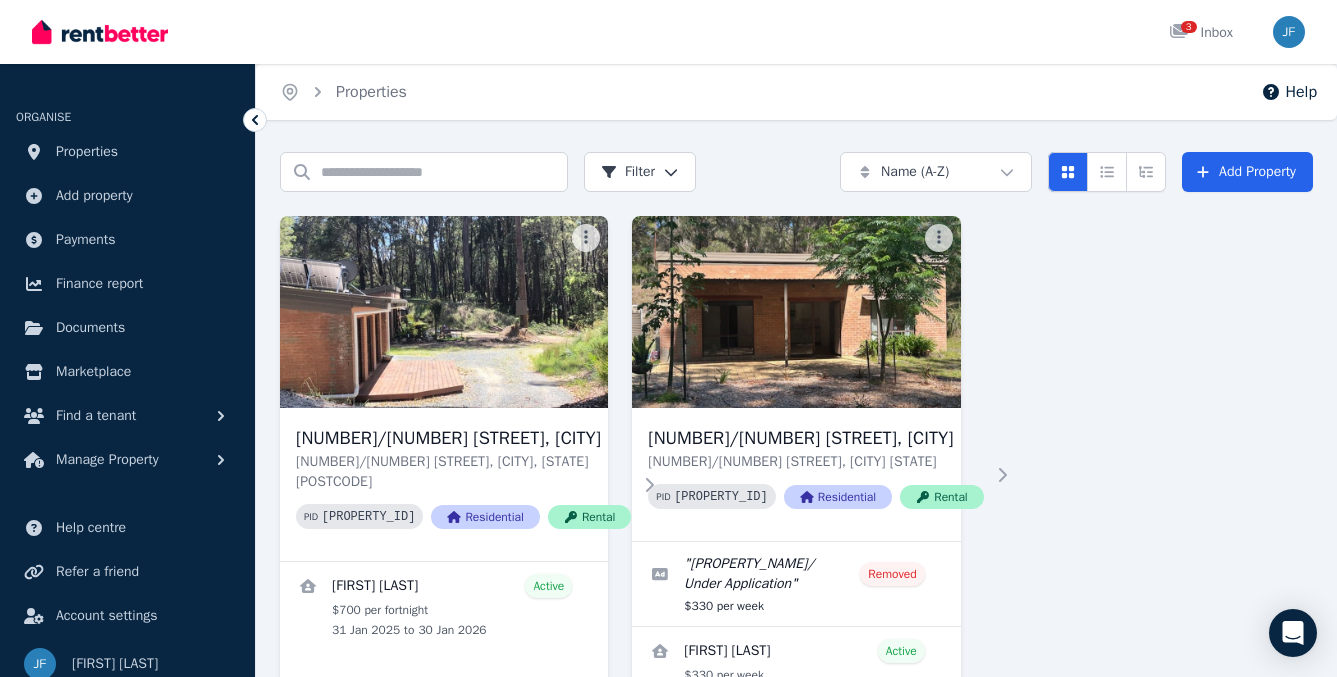 click on "[NUMBER]/[NUMBER] [STREET], [CITY] [NUMBER]/[NUMBER] [STREET], [CITY], [STATE] PID   [PROPERTY_ID] Residential Rental [FIRST] [LAST] Active $[AMOUNT] per fortnight [DATE] to [DATE] [NUMBER]/[NUMBER] [STREET], [CITY] [NUMBER]/[NUMBER] [STREET], [CITY], [STATE] PID   [PROPERTY_ID] Residential Rental " [PROPERTY_NAME]/ Under Application " Removed $[AMOUNT] per week [FIRST] [LAST] Active $[AMOUNT] per week [DATE] to [DATE] [NUMBER]   enquiries , [NUMBER]  new" at bounding box center [796, 490] 